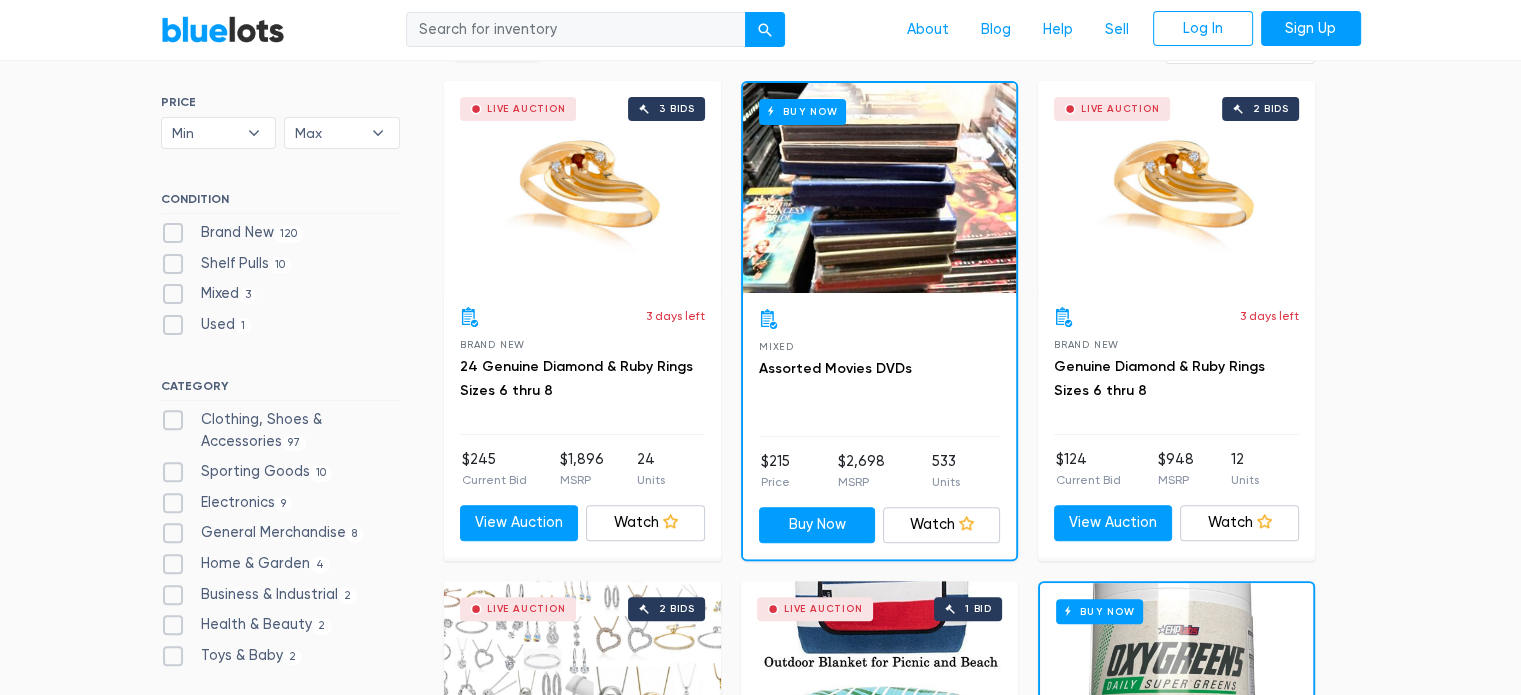 scroll, scrollTop: 600, scrollLeft: 0, axis: vertical 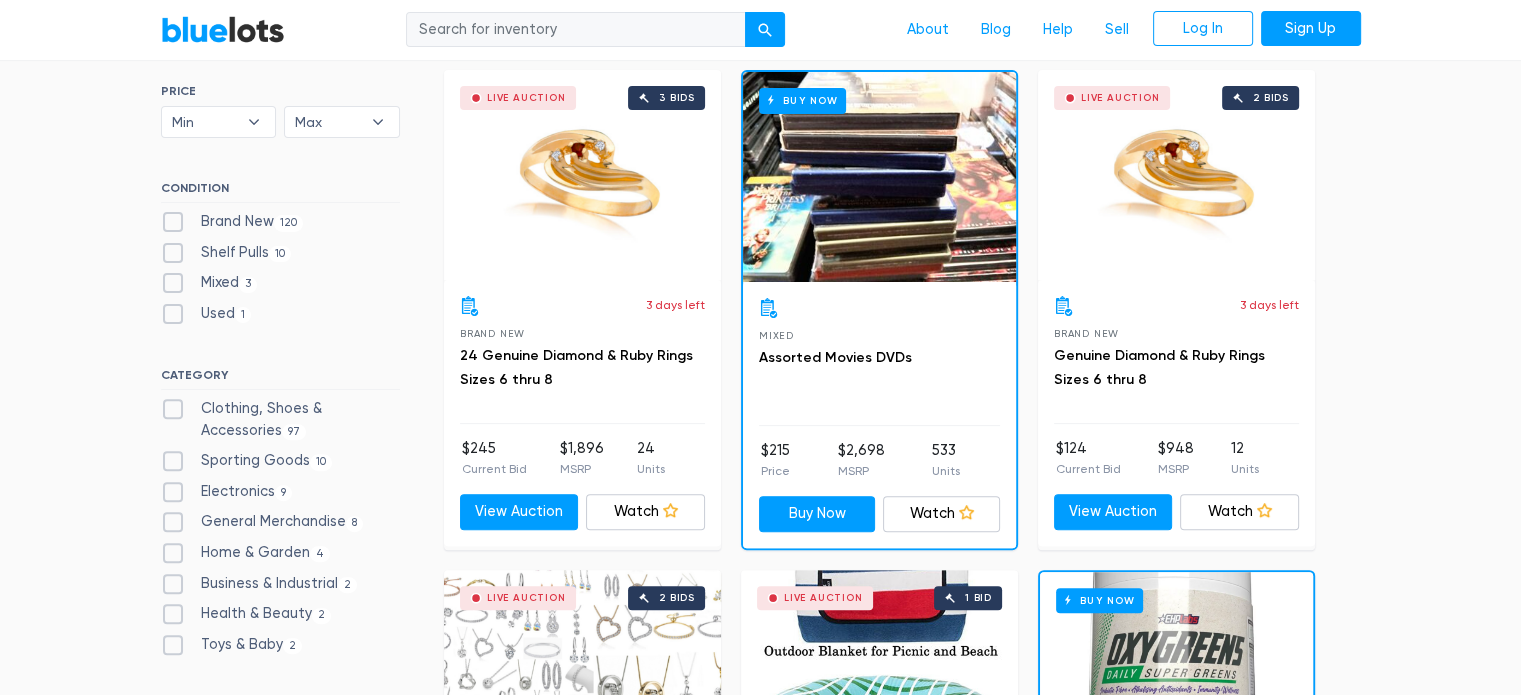 click on "Electronics
9" at bounding box center (227, 492) 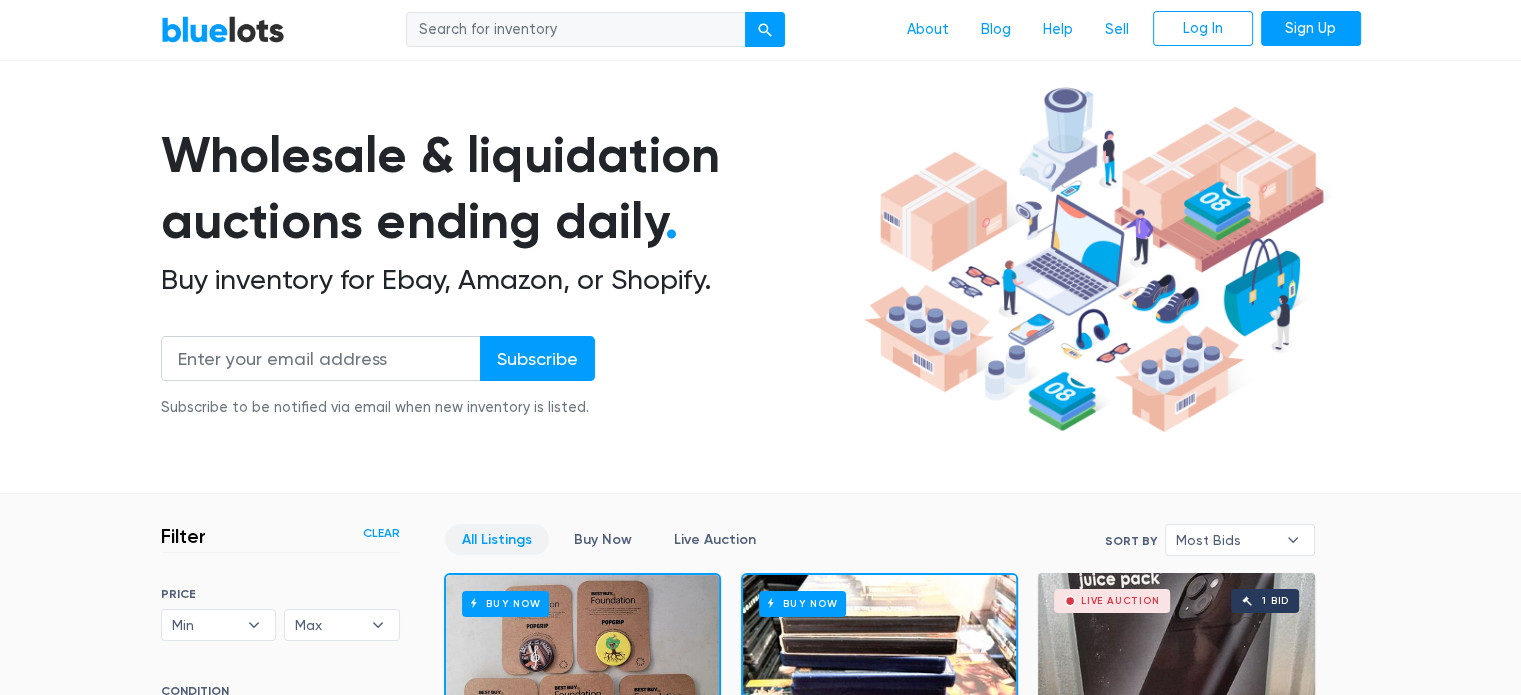 scroll, scrollTop: 100, scrollLeft: 0, axis: vertical 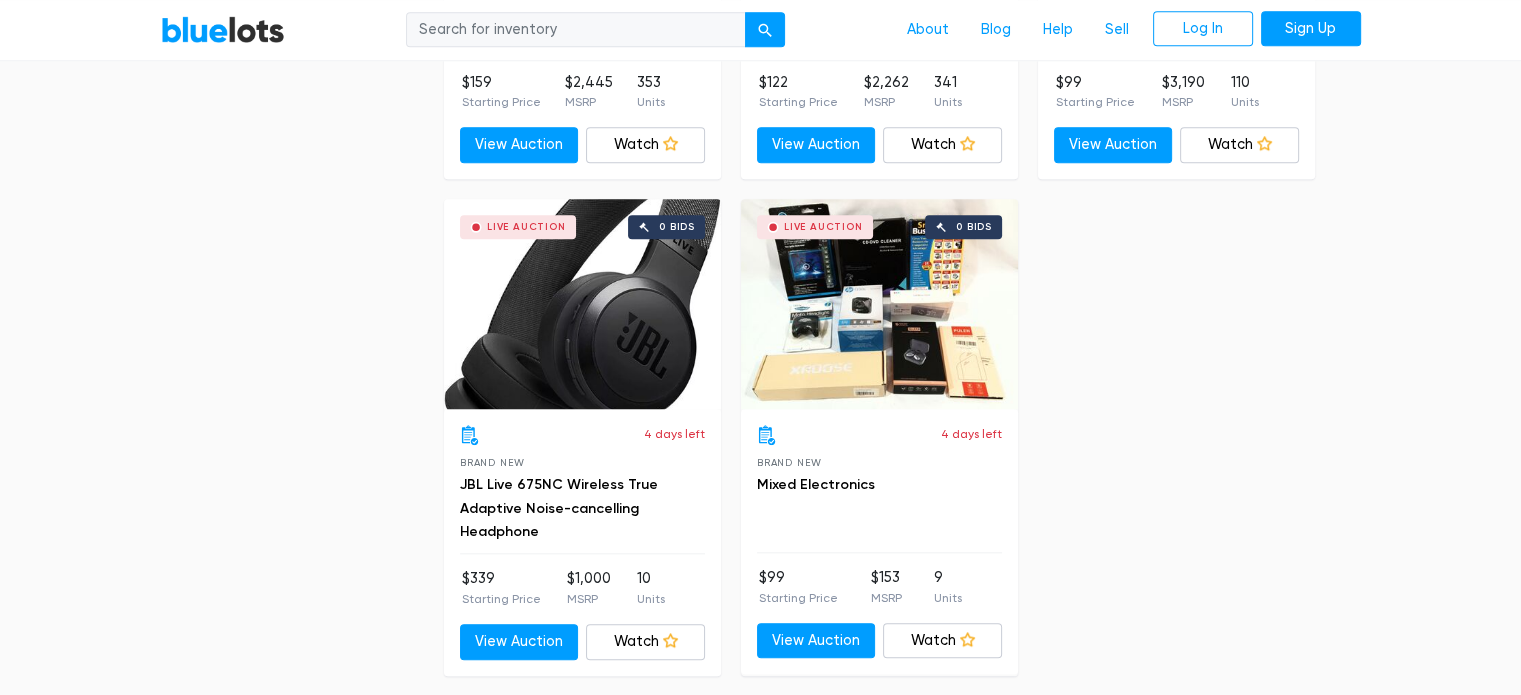 click on "Live Auction
0 bids" at bounding box center (879, 304) 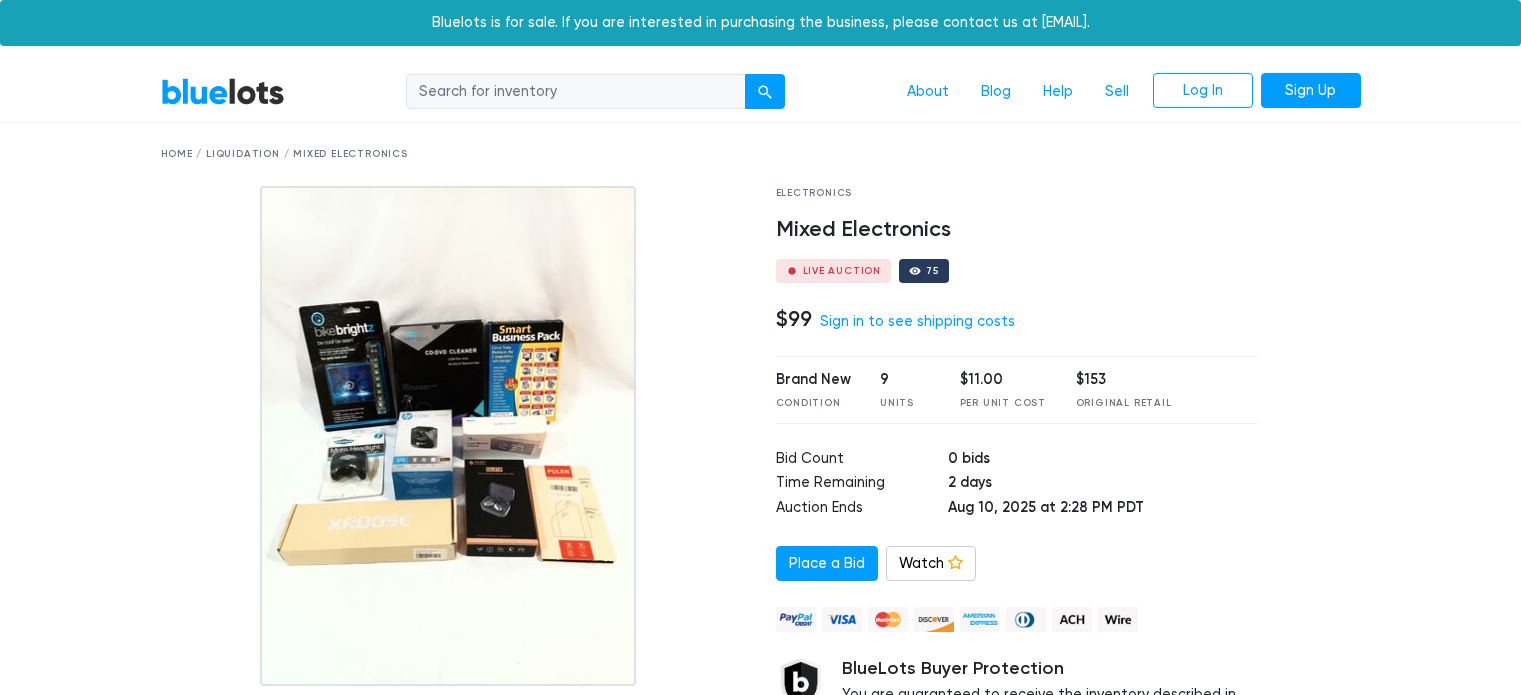 scroll, scrollTop: 0, scrollLeft: 0, axis: both 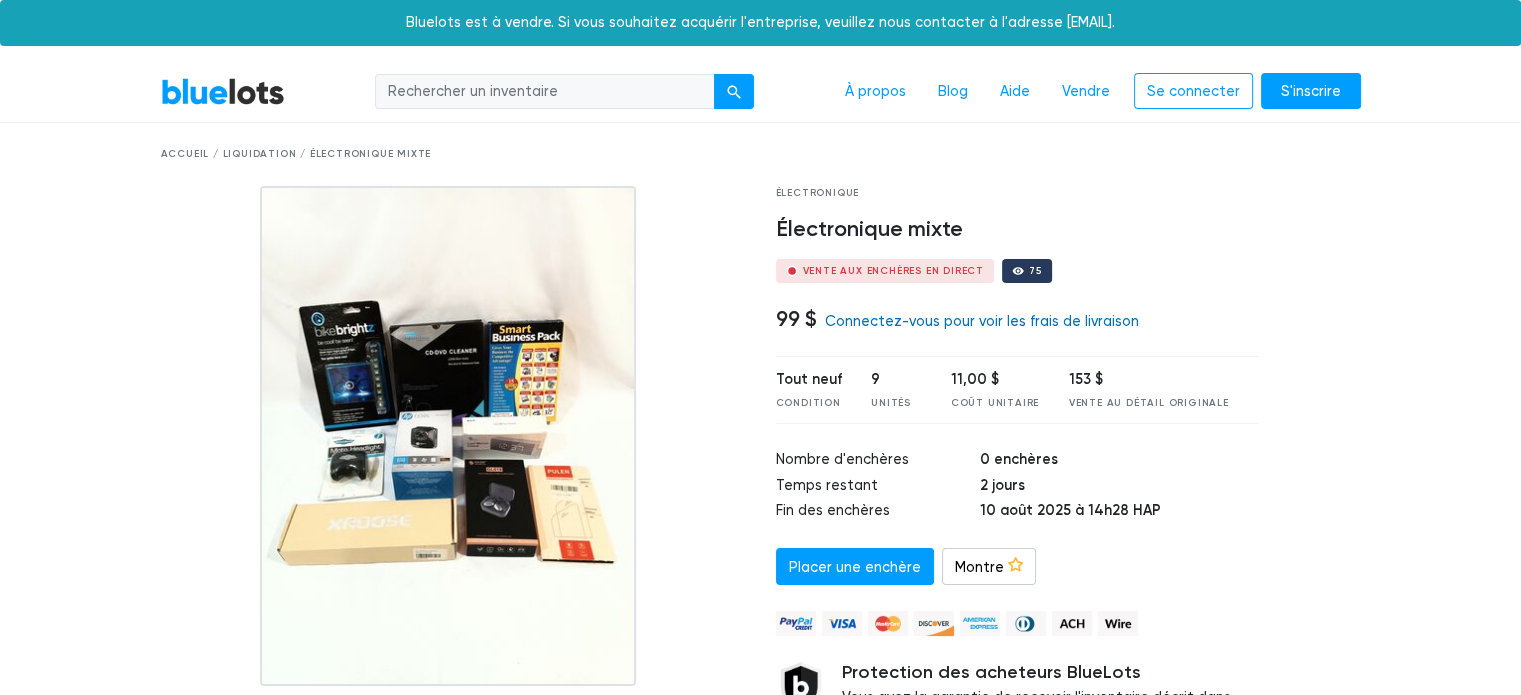 click on "Connectez-vous pour voir les frais de livraison" at bounding box center (982, 321) 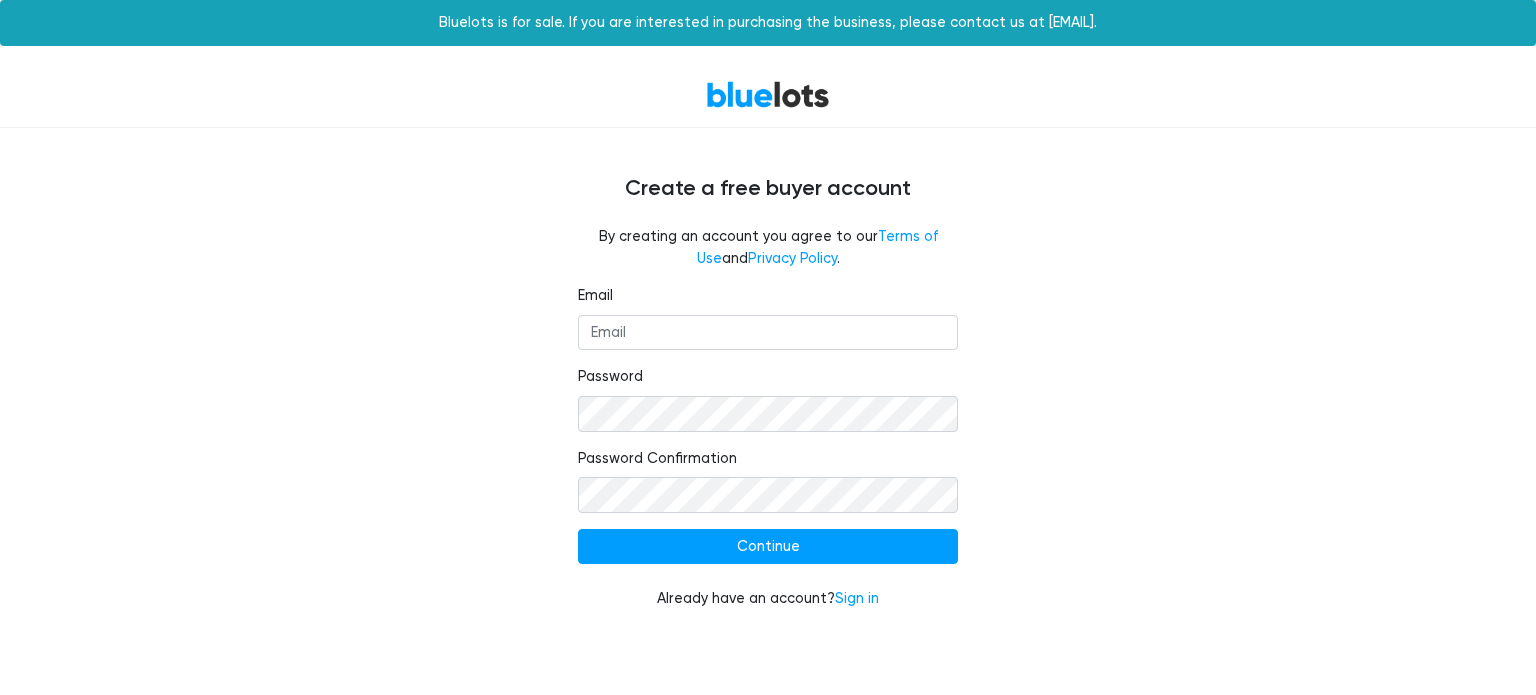 scroll, scrollTop: 0, scrollLeft: 0, axis: both 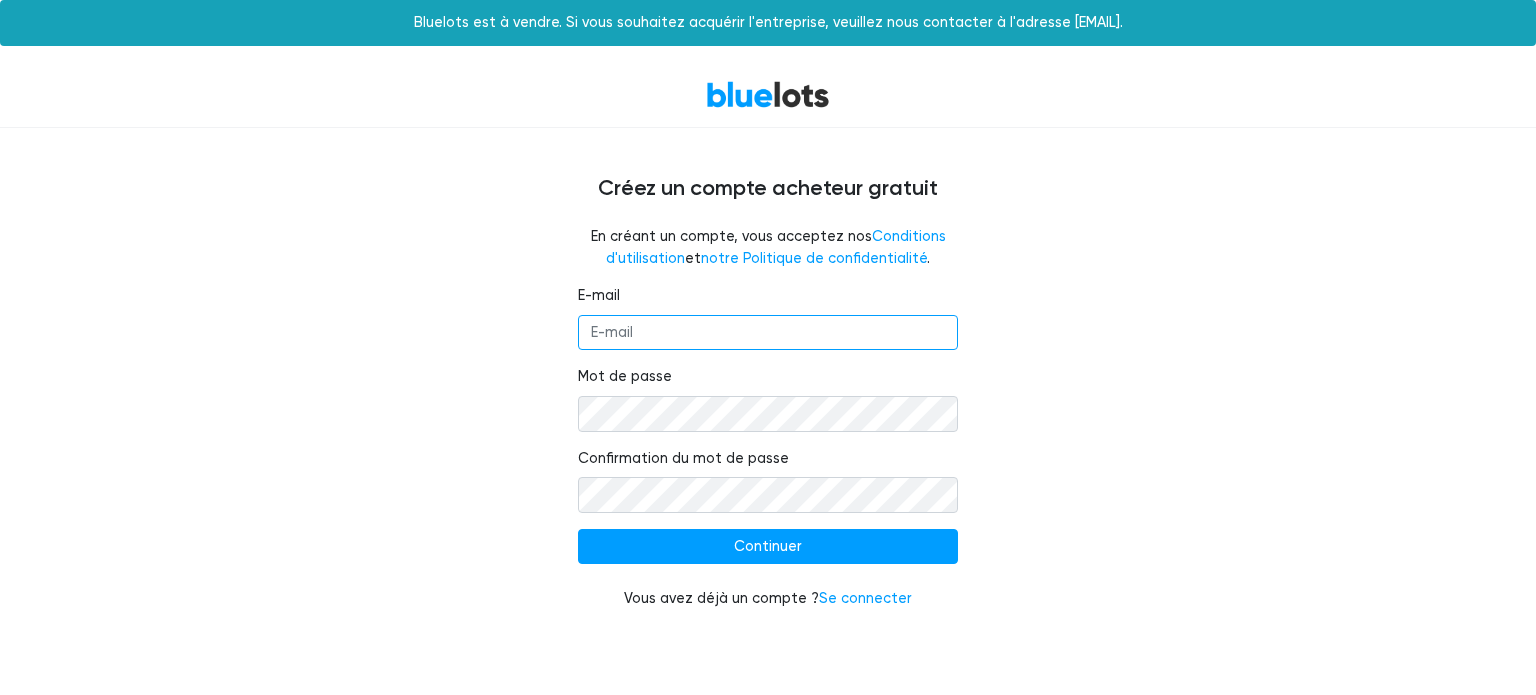 click on "E-mail" at bounding box center [768, 333] 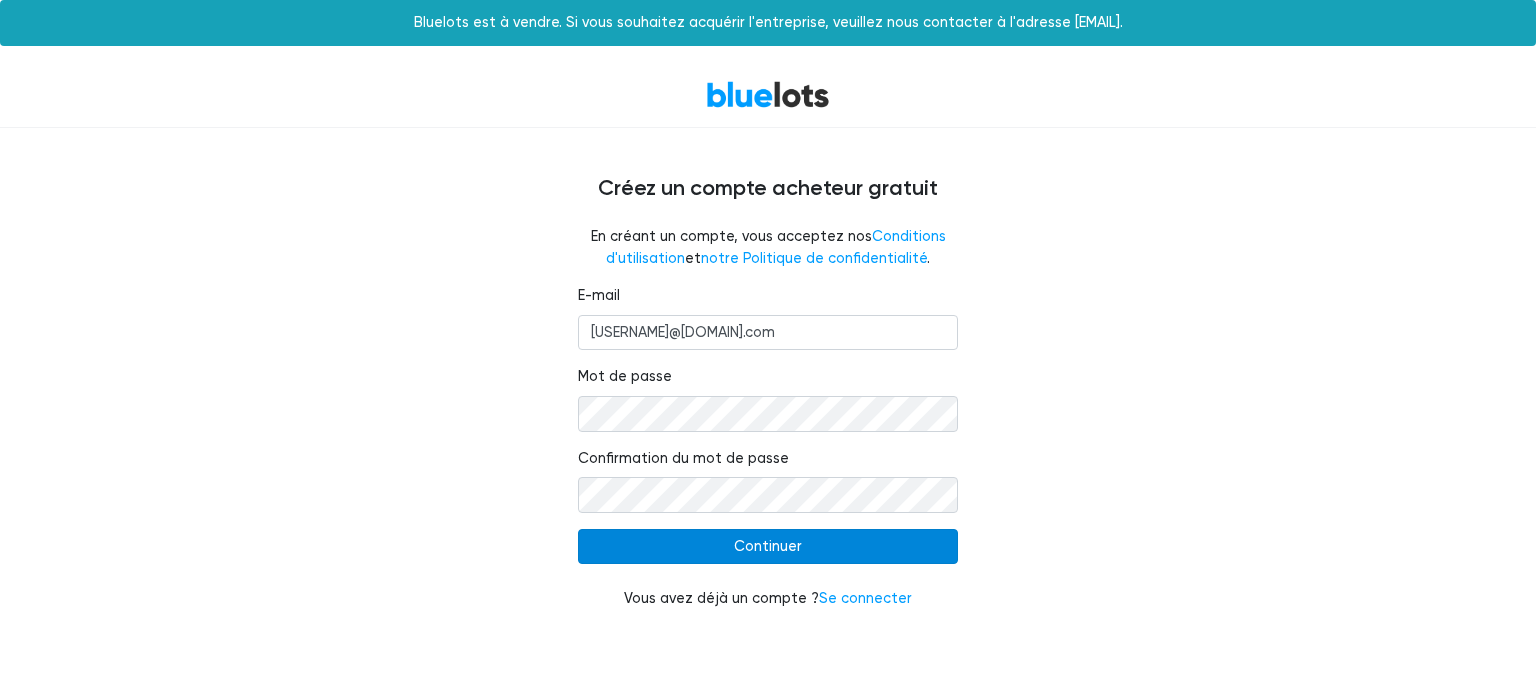 click on "Continuer" at bounding box center (768, 547) 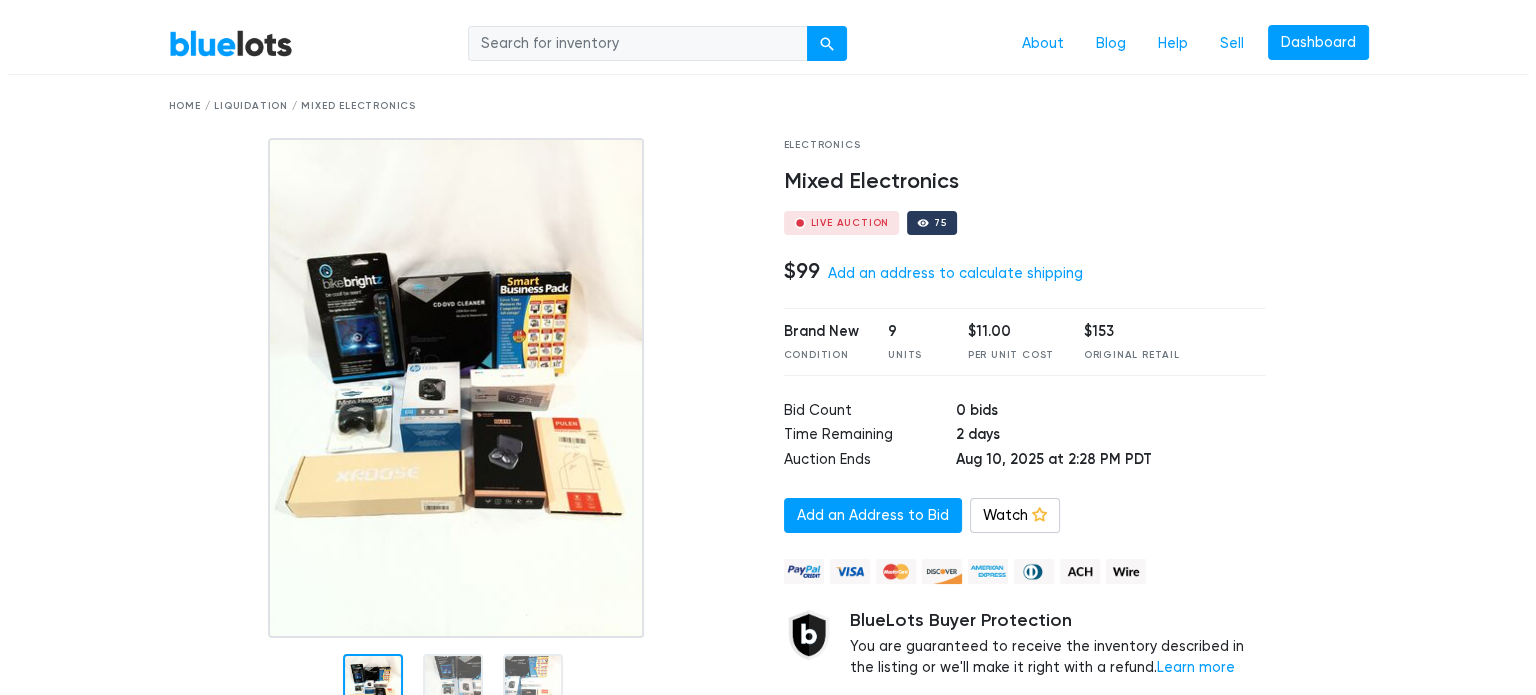 scroll, scrollTop: 0, scrollLeft: 0, axis: both 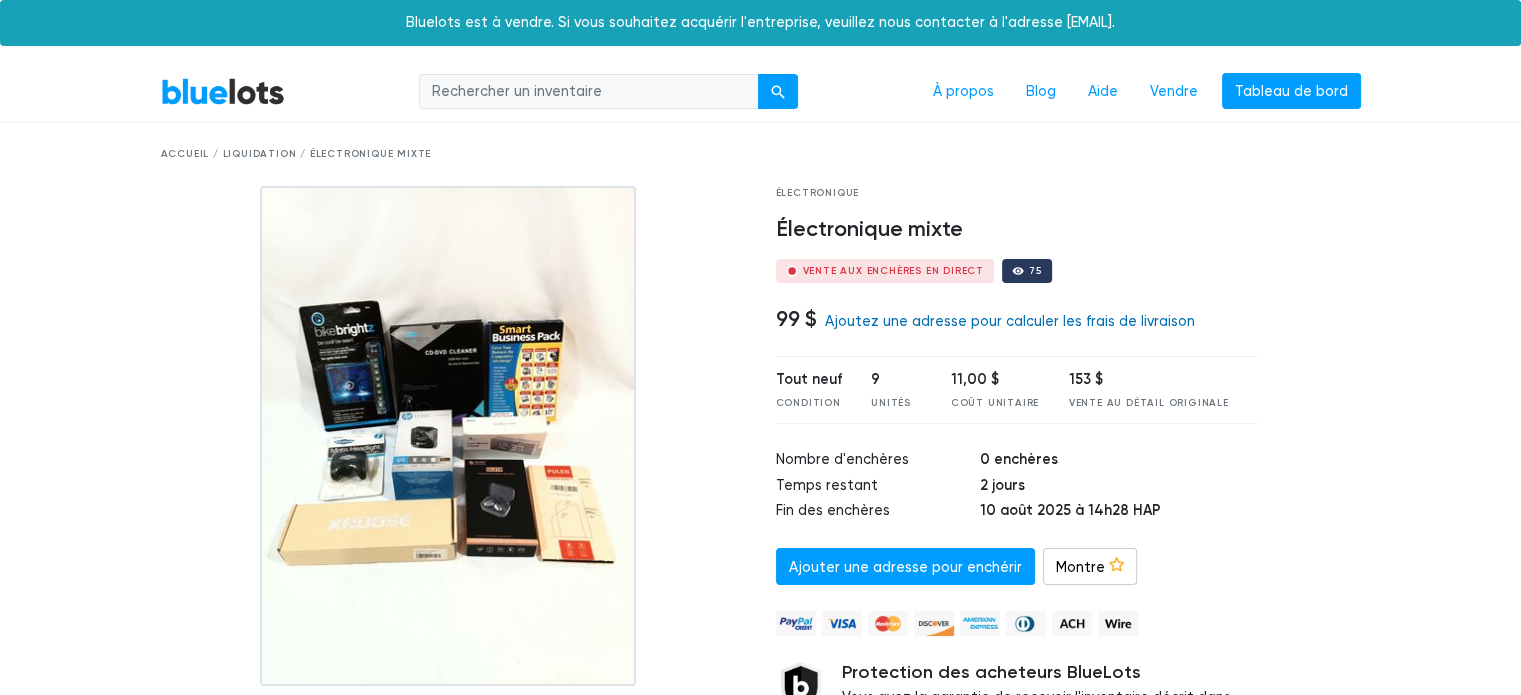 click on "Ajoutez une adresse pour calculer les frais de livraison" at bounding box center (1010, 321) 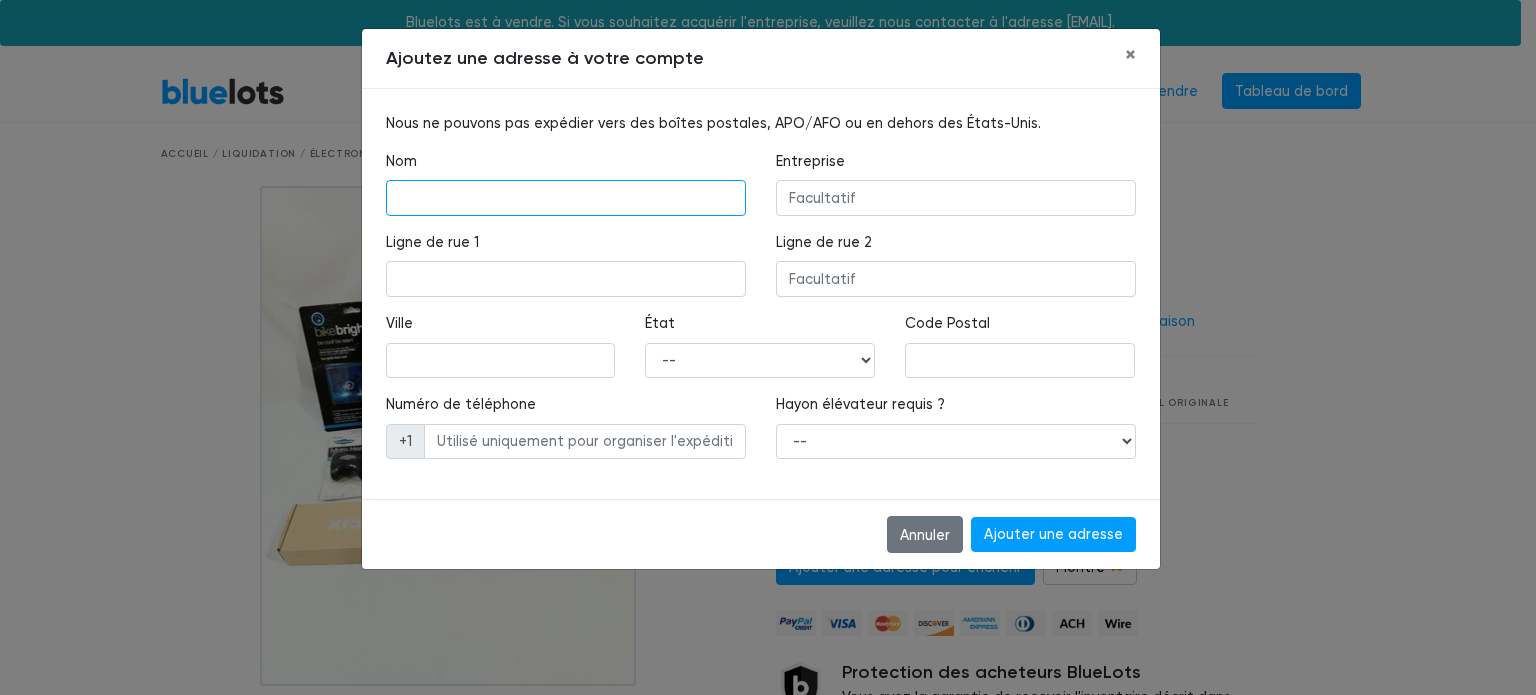 click at bounding box center (566, 198) 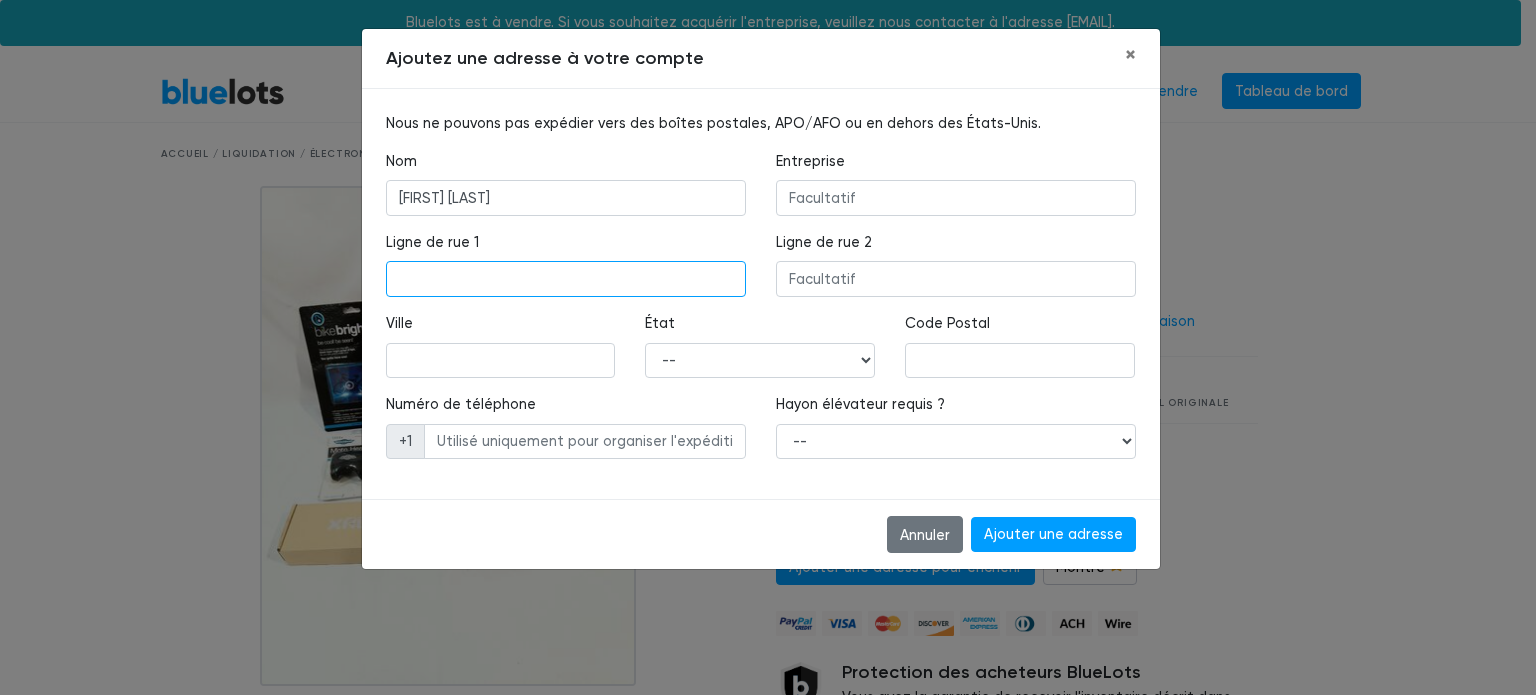 type on "[NUMBER] [STREET], [CITY], [STATE] [POSTAL_CODE]" 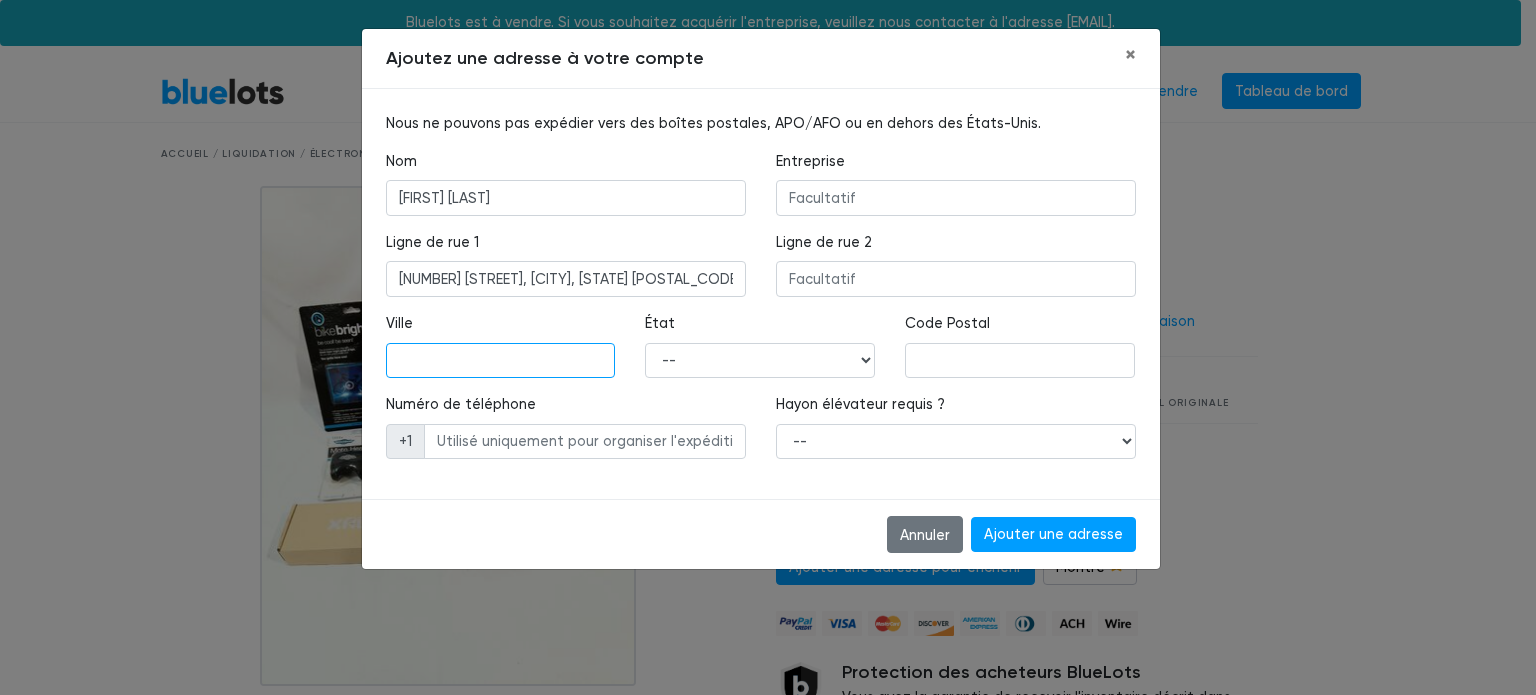 type on "Montréal" 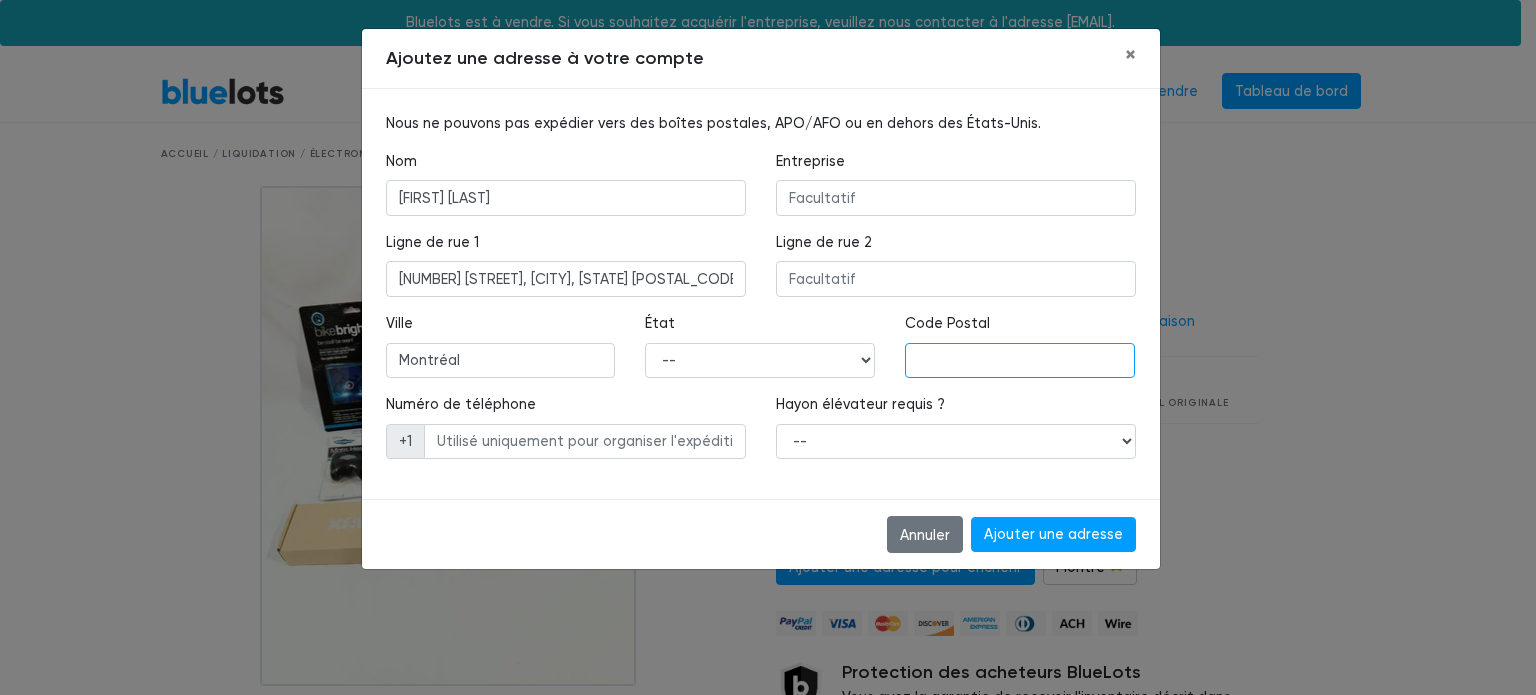 type on "H1X 2" 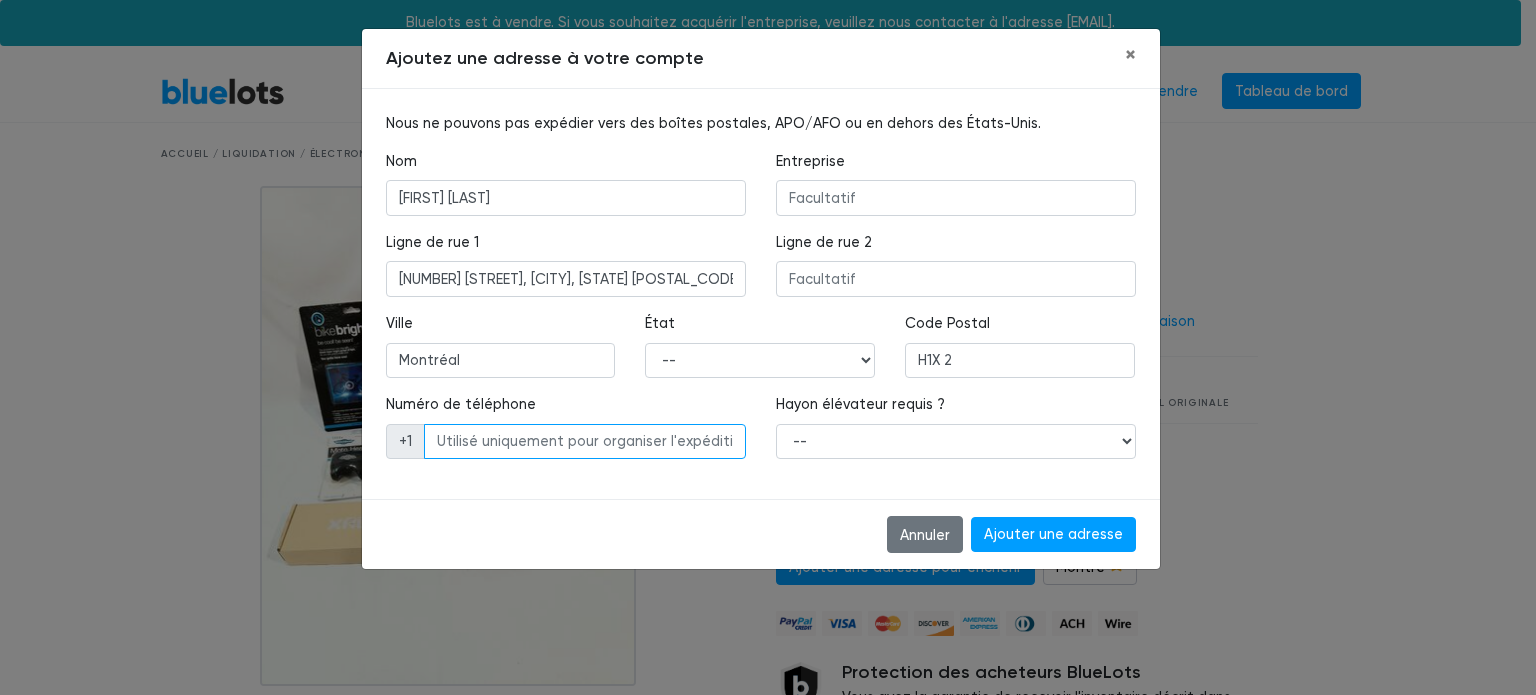 type on "4389932301" 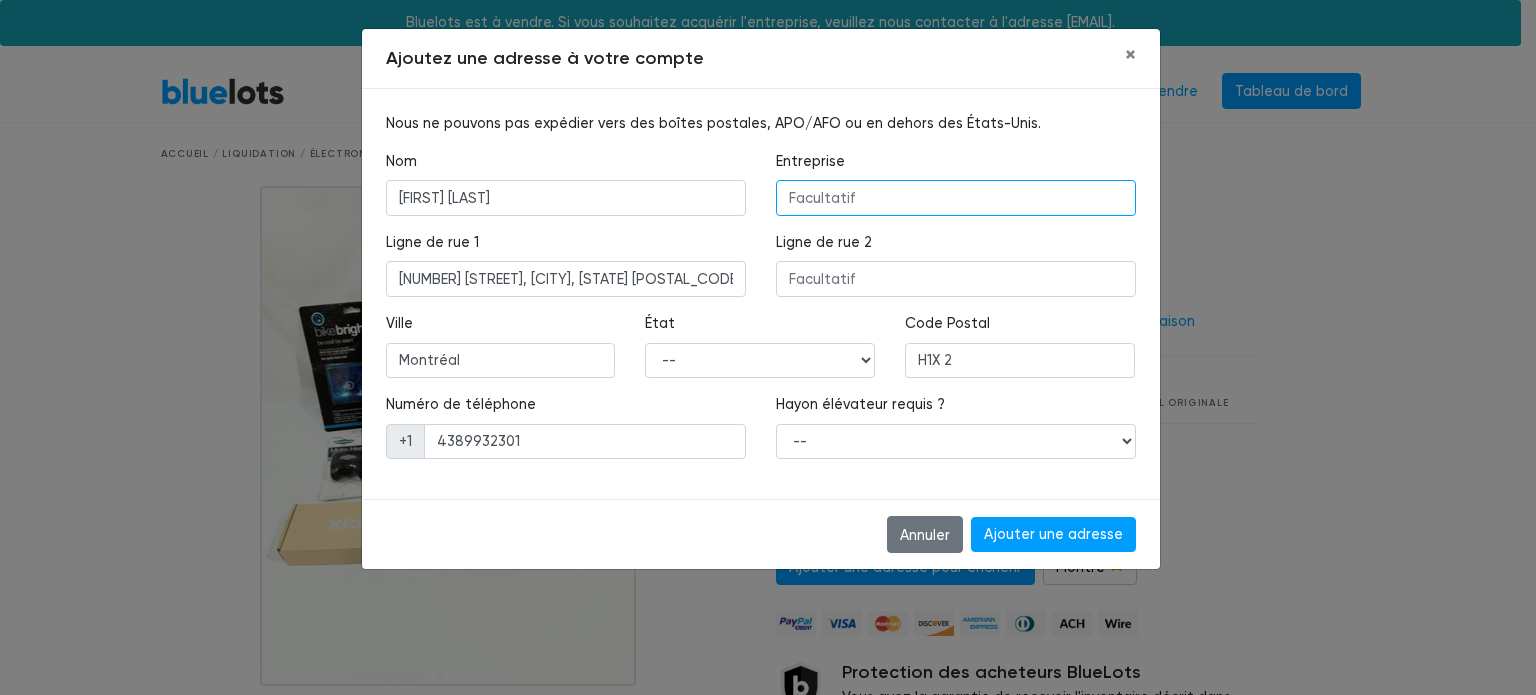 click at bounding box center (956, 198) 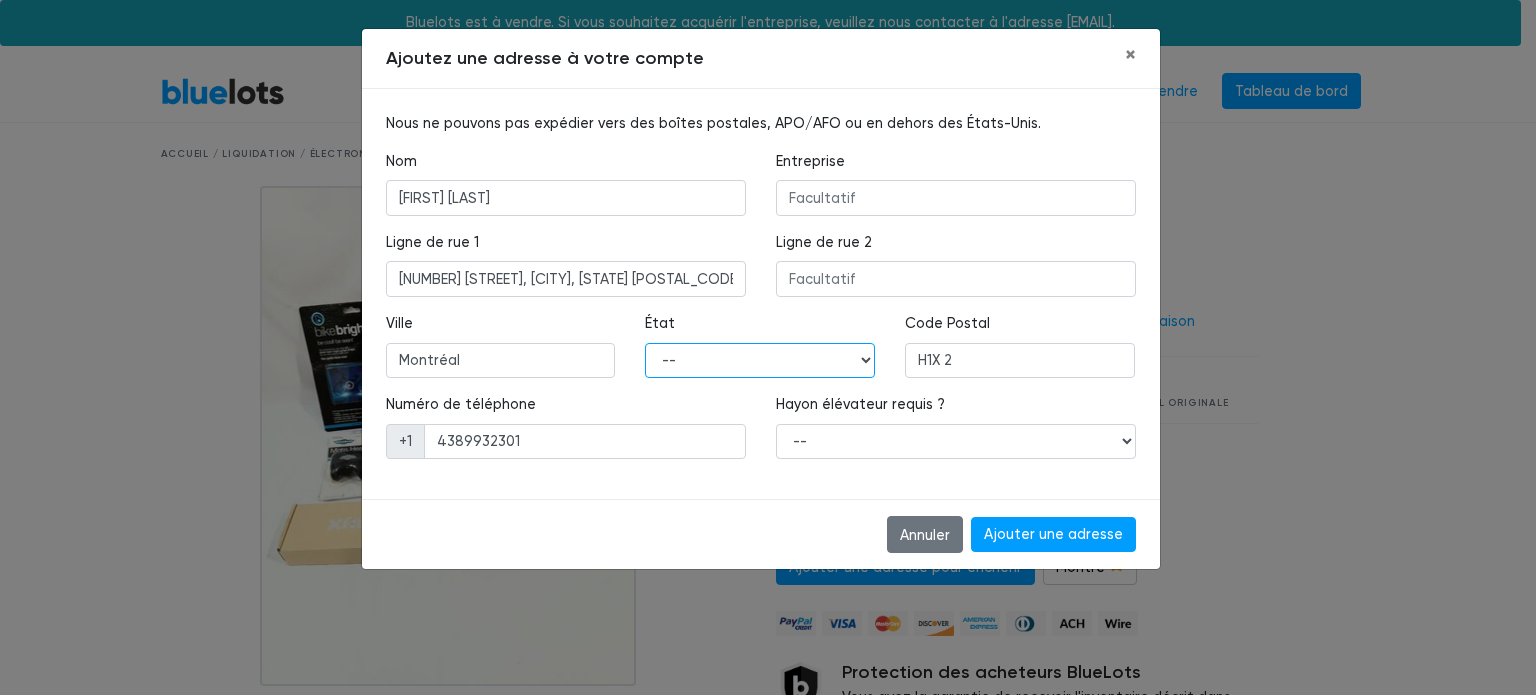 click on "--
Alabama
Alaska
Arizona
Arkansas
Californie
Colorado
Connecticut
Delaware
district fédéral de Columbia
Floride
Géorgie
Hawaii
Idaho
Illinois
Indiana
Iowa
Kansas
Kentucky
Louisiane
Maine
Maryland
Massachusetts
Michigan
Minnesota
Mississippi
Missouri
Montana
Nebraska
Nevada
New Hampshire
New Jersey
New Mexico
New York
Caroline du Nord
Dakota du Nord
Ohio
Oklahoma
Oregon
Pennsylvanie
Rhode Island
Caroline du Sud
Dakota du Sud
Tennessee
Texas
Utah
Vermont
Virginie
Washington
Virginie-Occidentale
Wisconsin
Wyoming" at bounding box center (760, 361) 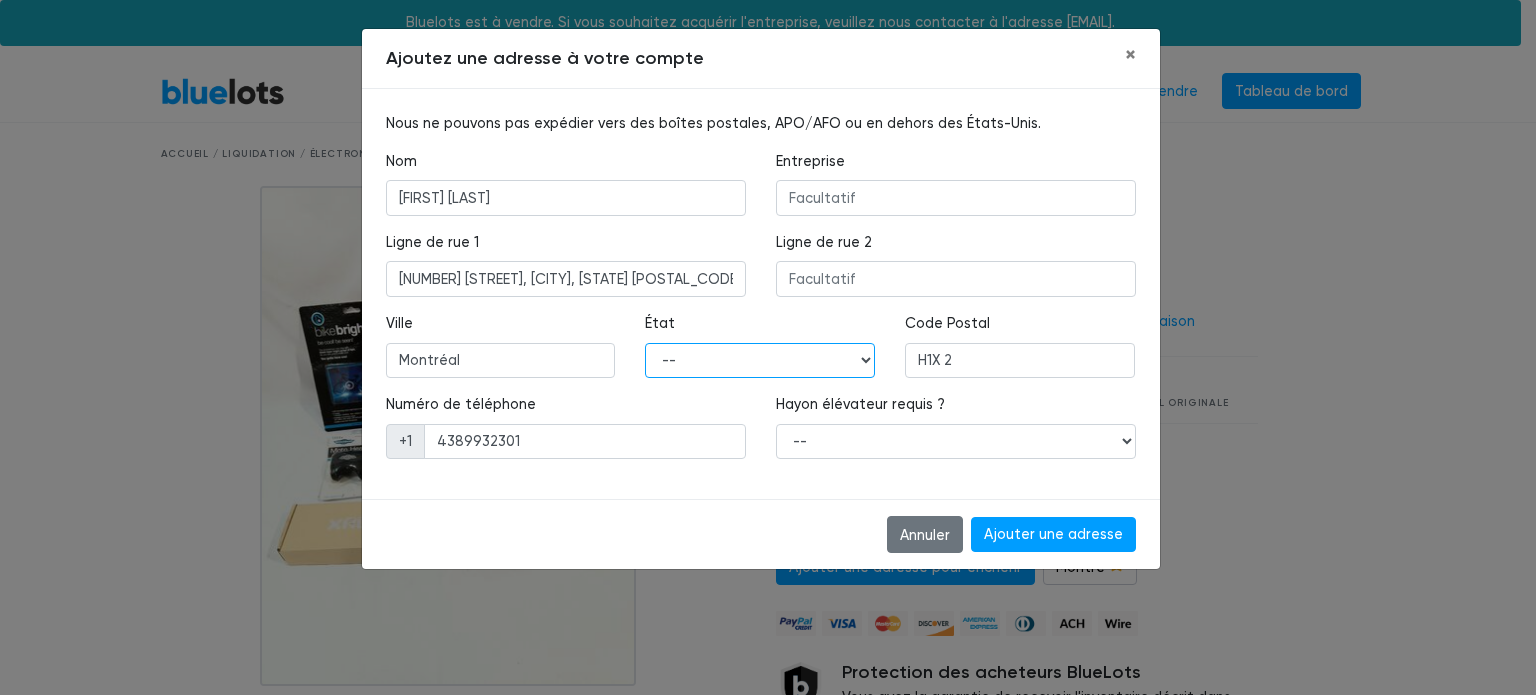 click on "--
Alabama
Alaska
Arizona
Arkansas
Californie
Colorado
Connecticut
Delaware
district fédéral de Columbia
Floride
Géorgie
Hawaii
Idaho
Illinois
Indiana
Iowa
Kansas
Kentucky
Louisiane
Maine
Maryland
Massachusetts
Michigan
Minnesota
Mississippi
Missouri
Montana
Nebraska
Nevada
New Hampshire
New Jersey
New Mexico
New York
Caroline du Nord
Dakota du Nord
Ohio
Oklahoma
Oregon
Pennsylvanie
Rhode Island
Caroline du Sud
Dakota du Sud
Tennessee
Texas
Utah
Vermont
Virginie
Washington
Virginie-Occidentale
Wisconsin
Wyoming" at bounding box center (760, 361) 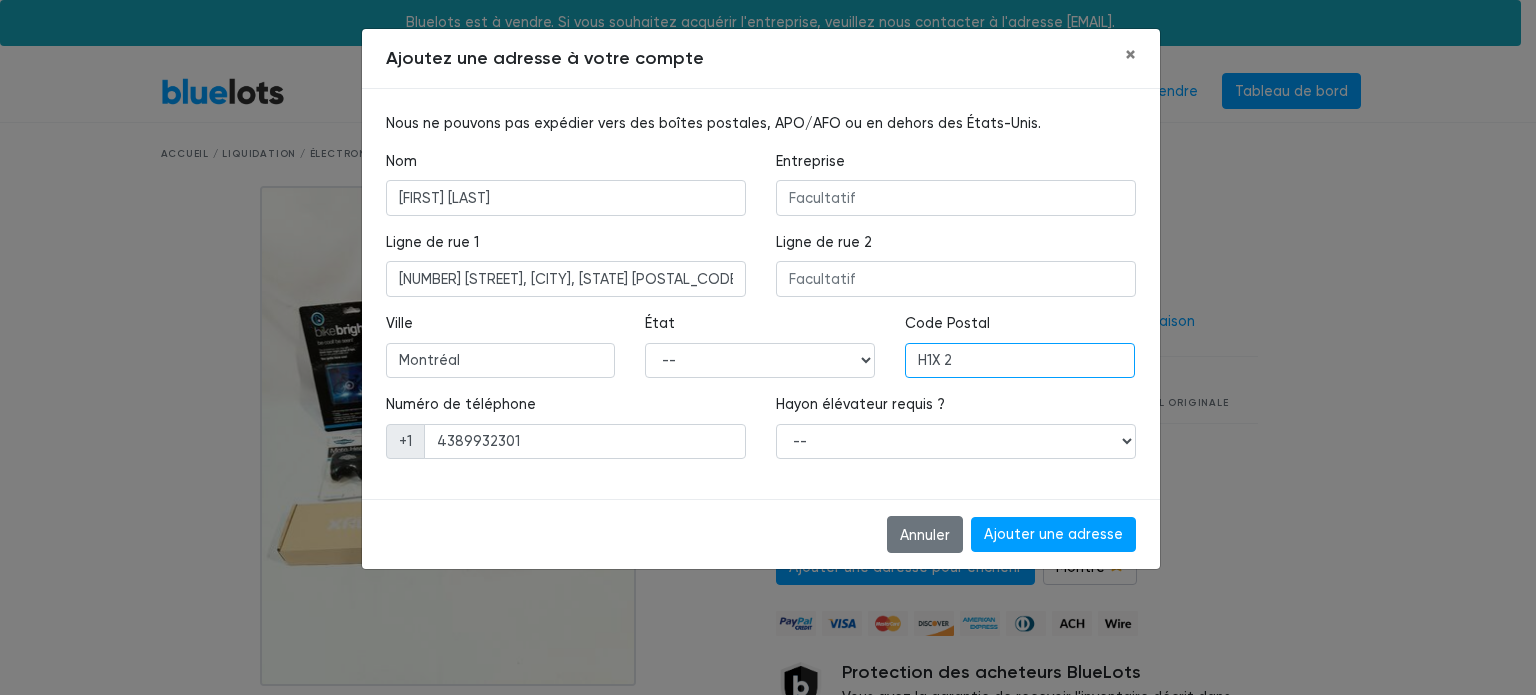 click on "H1X 2" at bounding box center [1020, 361] 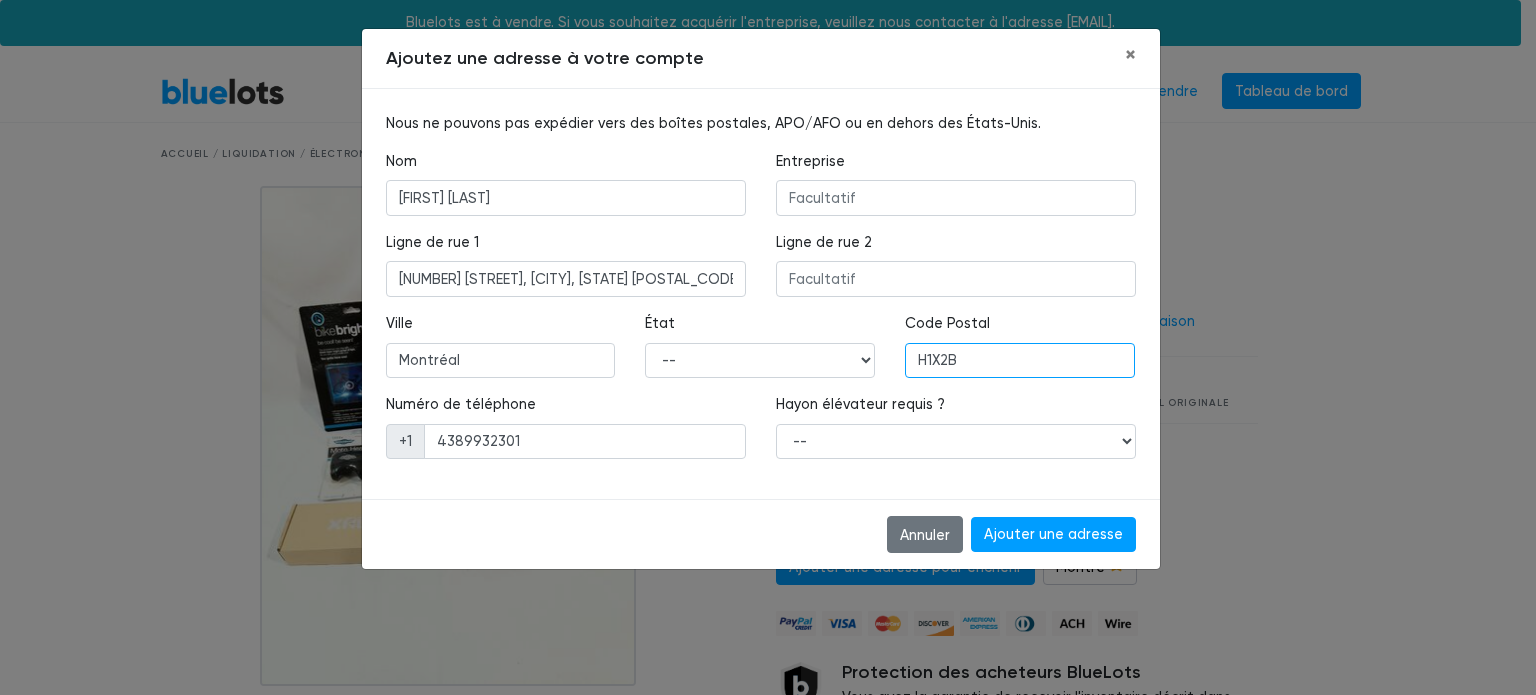 type on "H1X2B" 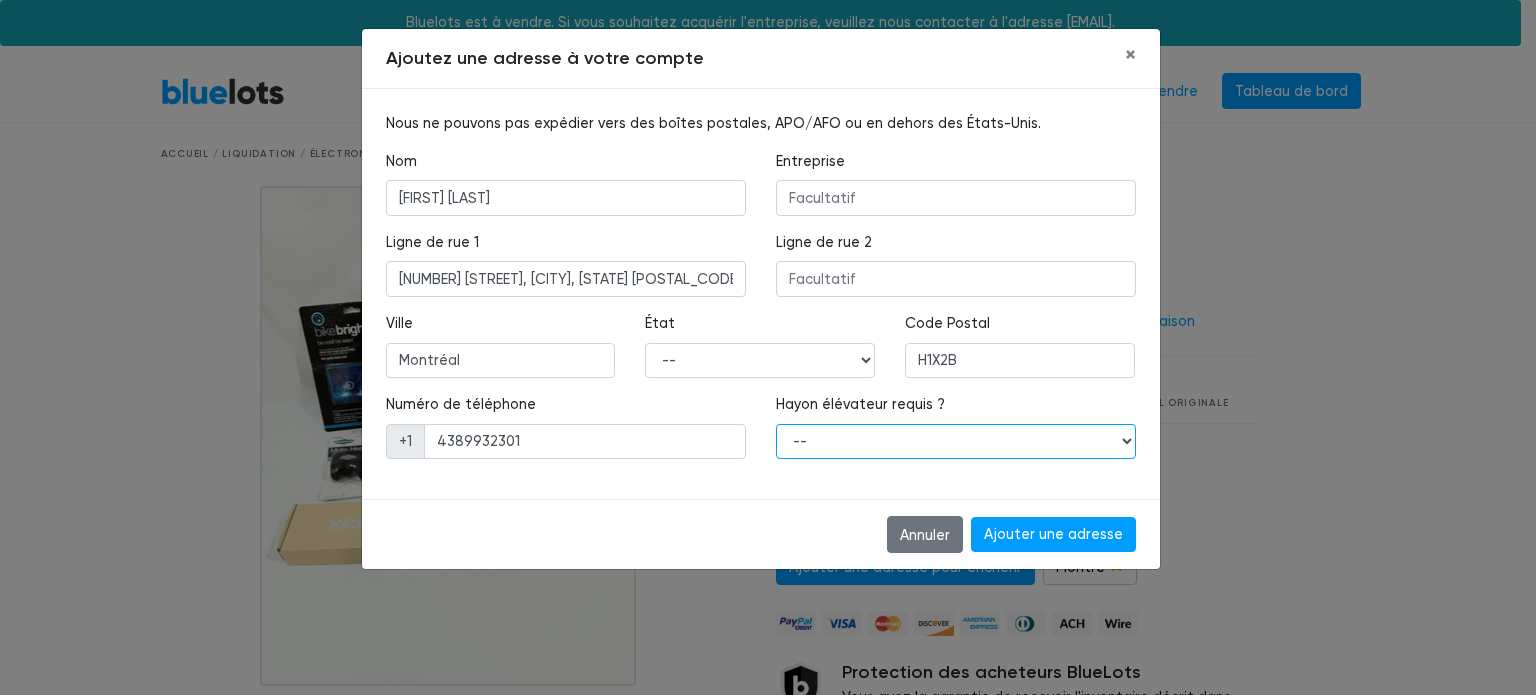 click on "--
Oui
Non" at bounding box center (956, 442) 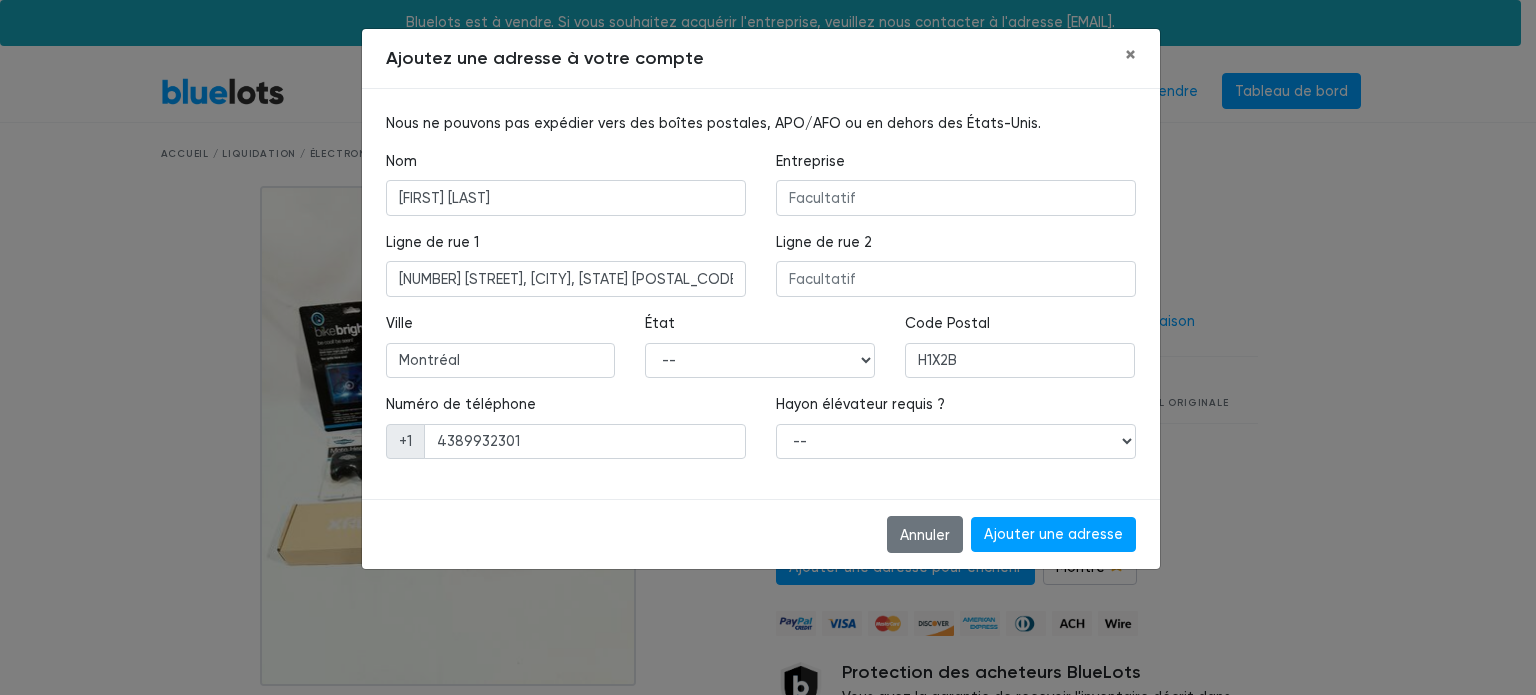 click on "Annuler
Ajouter une adresse" at bounding box center [761, 534] 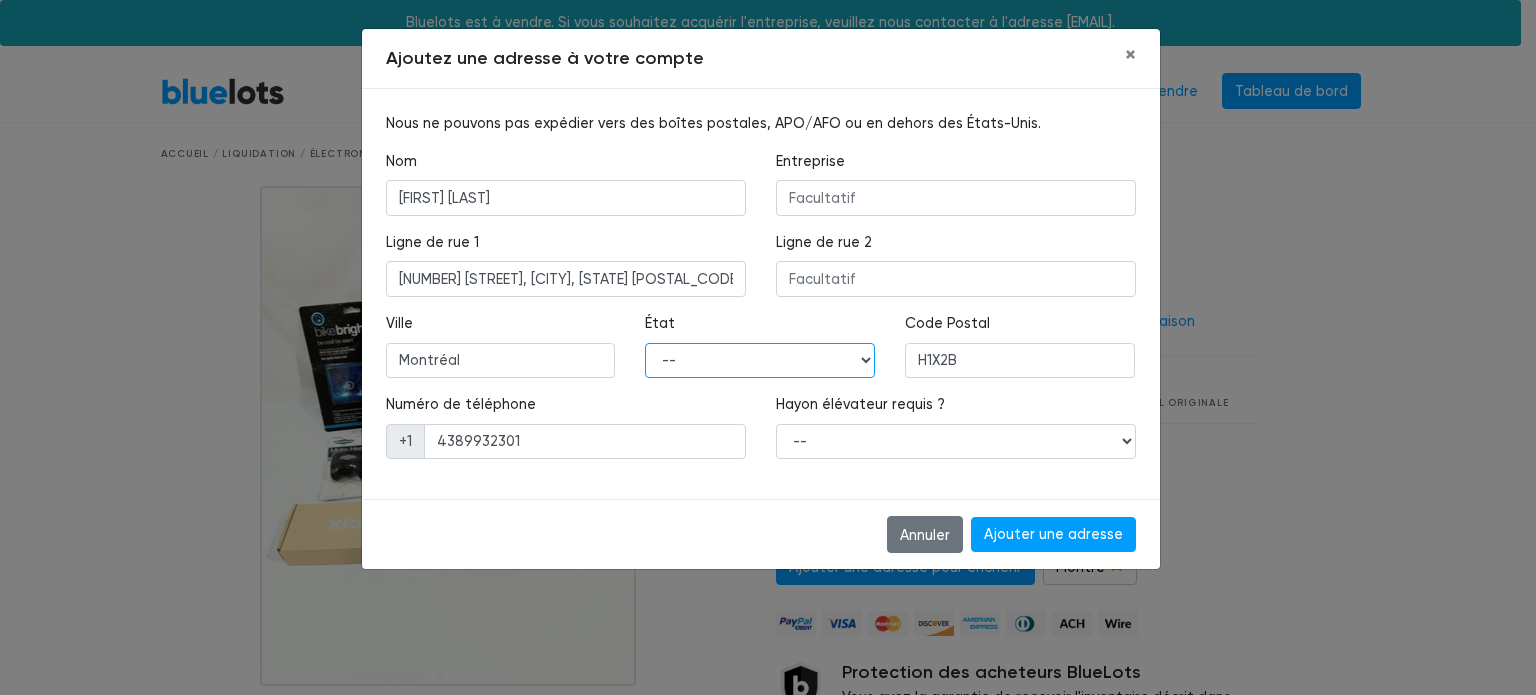 click on "--
Alabama
Alaska
Arizona
Arkansas
Californie
Colorado
Connecticut
Delaware
district fédéral de Columbia
Floride
Géorgie
Hawaii
Idaho
Illinois
Indiana
Iowa
Kansas
Kentucky
Louisiane
Maine
Maryland
Massachusetts
Michigan
Minnesota
Mississippi
Missouri
Montana
Nebraska
Nevada
New Hampshire
New Jersey
New Mexico
New York
Caroline du Nord
Dakota du Nord
Ohio
Oklahoma
Oregon
Pennsylvanie
Rhode Island
Caroline du Sud
Dakota du Sud
Tennessee
Texas
Utah
Vermont
Virginie
Washington
Virginie-Occidentale
Wisconsin
Wyoming" at bounding box center [760, 361] 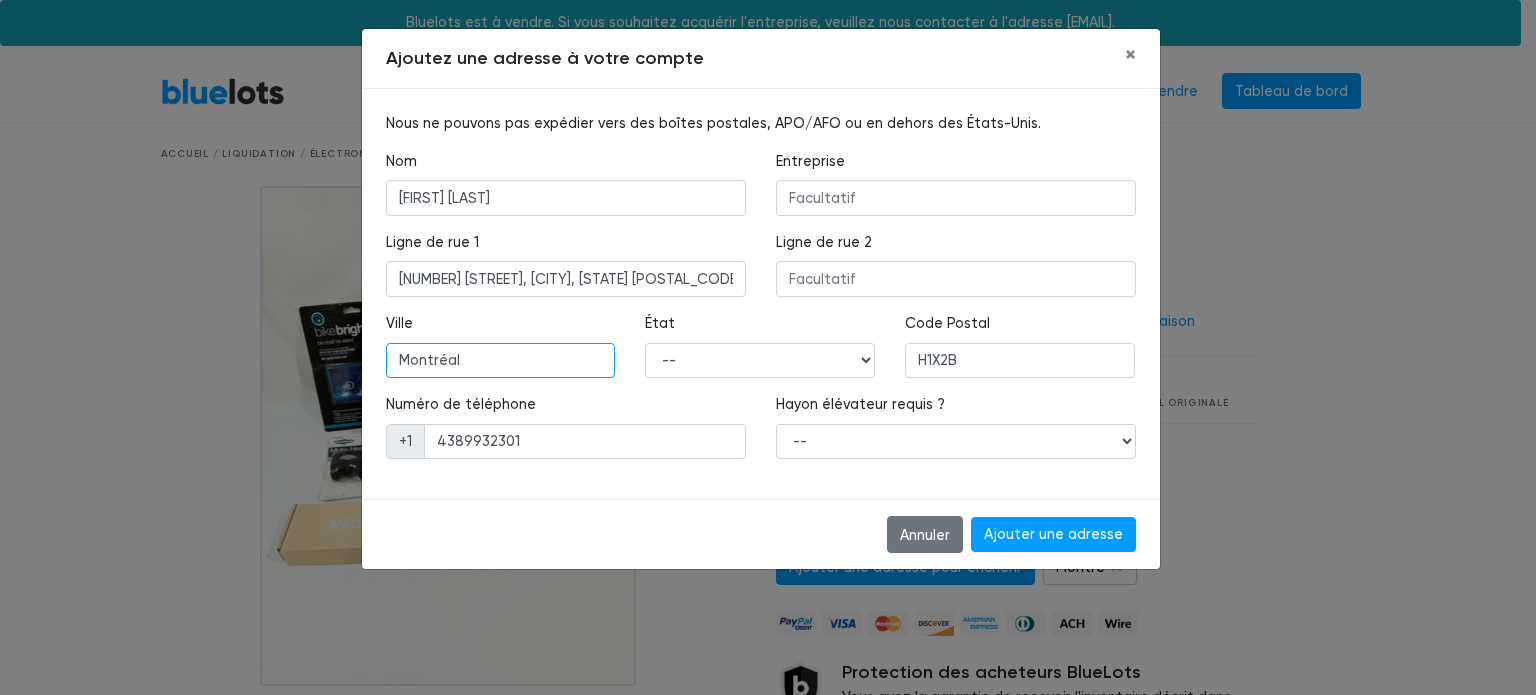 click on "Montréal" at bounding box center (501, 361) 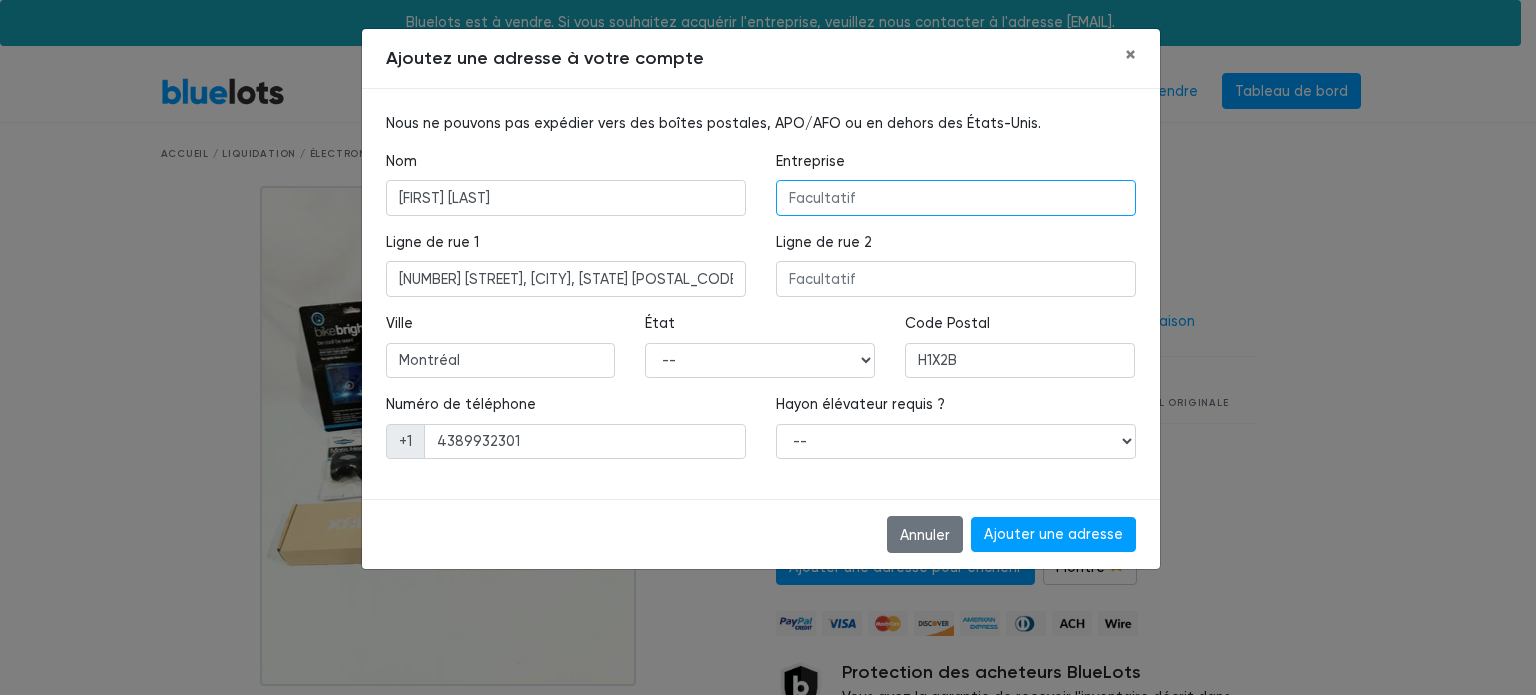 click at bounding box center (956, 198) 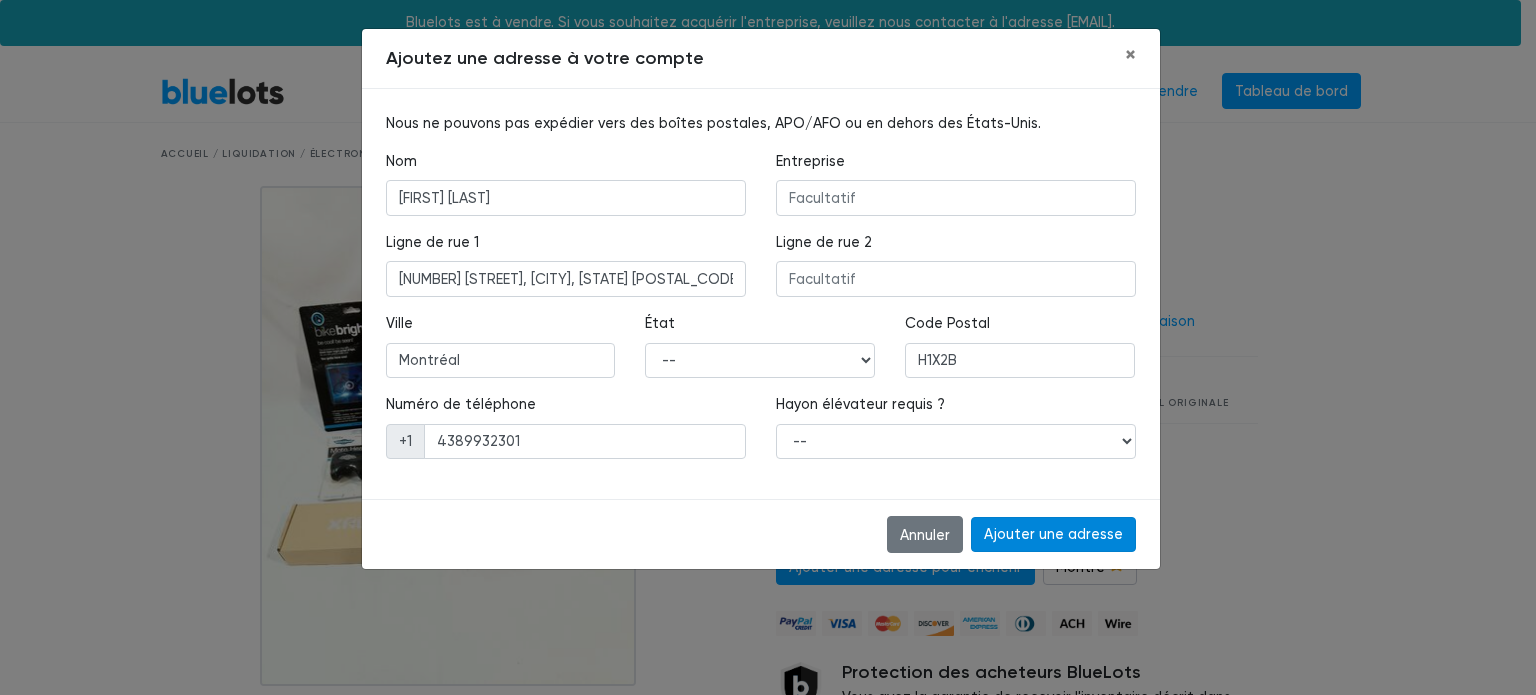 click on "Ajouter une adresse" at bounding box center [1053, 535] 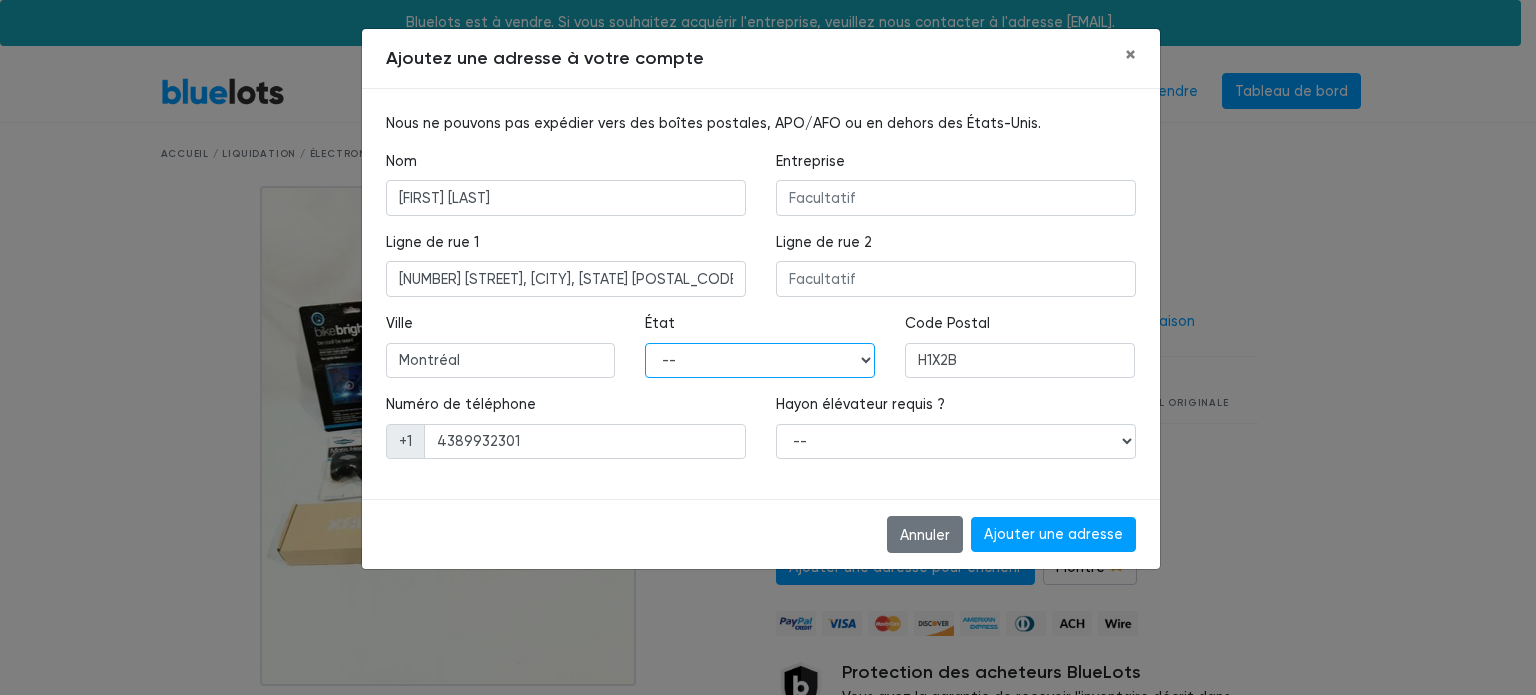 click on "--
Alabama
Alaska
Arizona
Arkansas
Californie
Colorado
Connecticut
Delaware
district fédéral de Columbia
Floride
Géorgie
Hawaii
Idaho
Illinois
Indiana
Iowa
Kansas
Kentucky
Louisiane
Maine
Maryland
Massachusetts
Michigan
Minnesota
Mississippi
Missouri
Montana
Nebraska
Nevada
New Hampshire
New Jersey
New Mexico
New York
Caroline du Nord
Dakota du Nord
Ohio
Oklahoma
Oregon
Pennsylvanie
Rhode Island
Caroline du Sud
Dakota du Sud
Tennessee
Texas
Utah
Vermont
Virginie
Washington
Virginie-Occidentale
Wisconsin
Wyoming" at bounding box center [760, 361] 